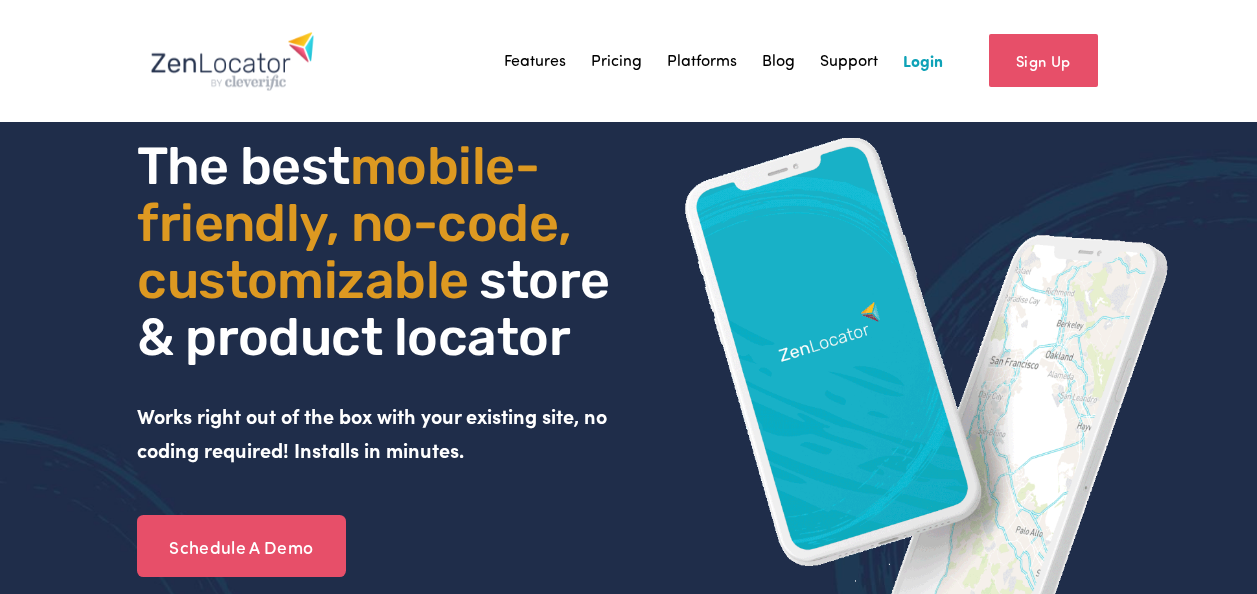 scroll, scrollTop: 0, scrollLeft: 0, axis: both 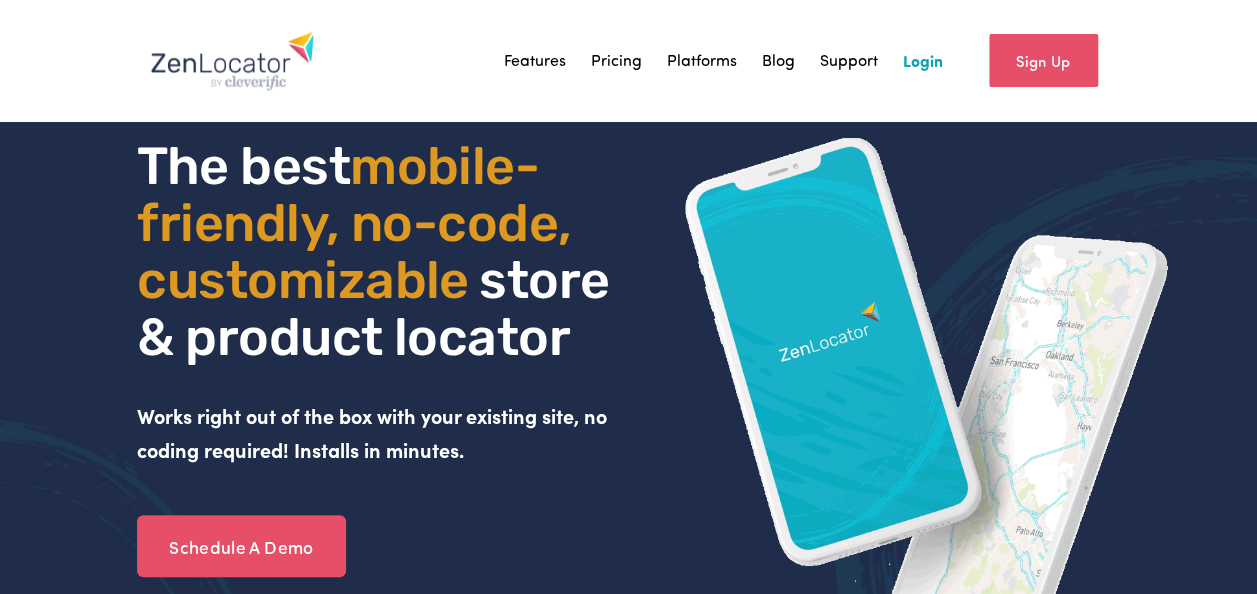 click on "Login" at bounding box center (923, 61) 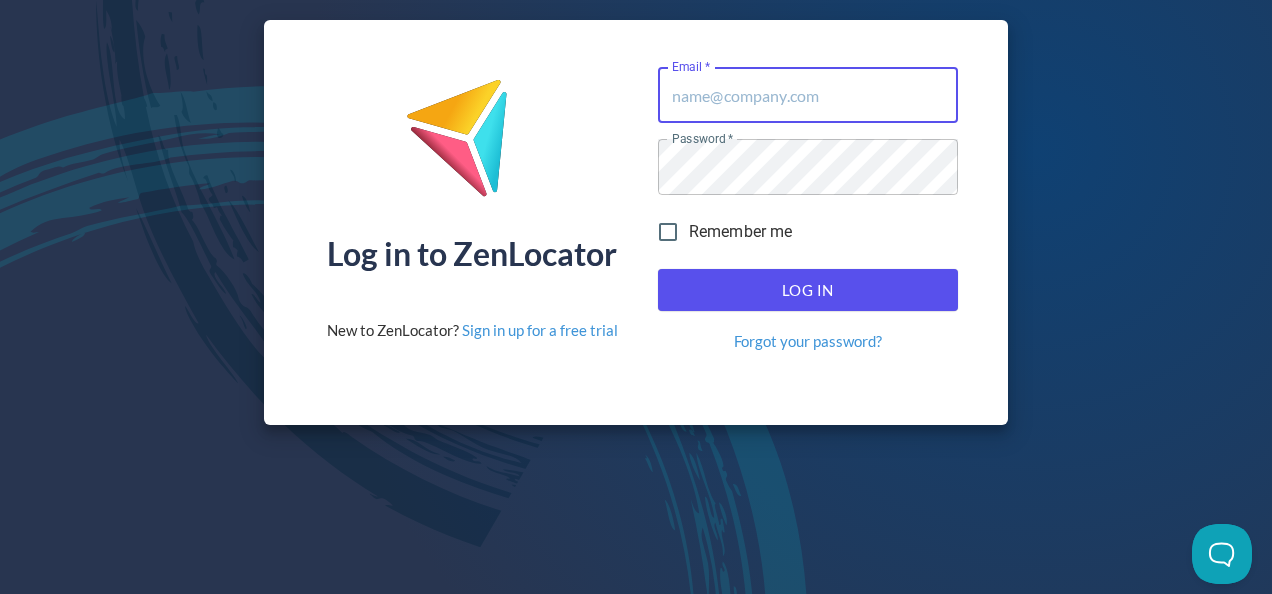scroll, scrollTop: 0, scrollLeft: 0, axis: both 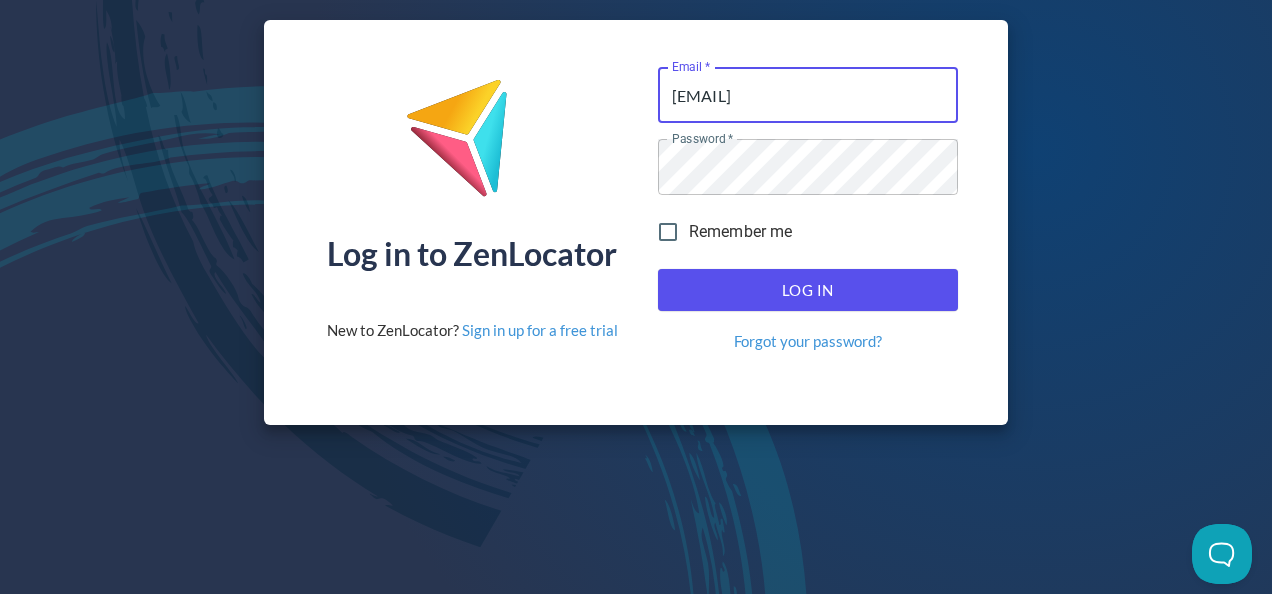 click on "Log In" at bounding box center [808, 290] 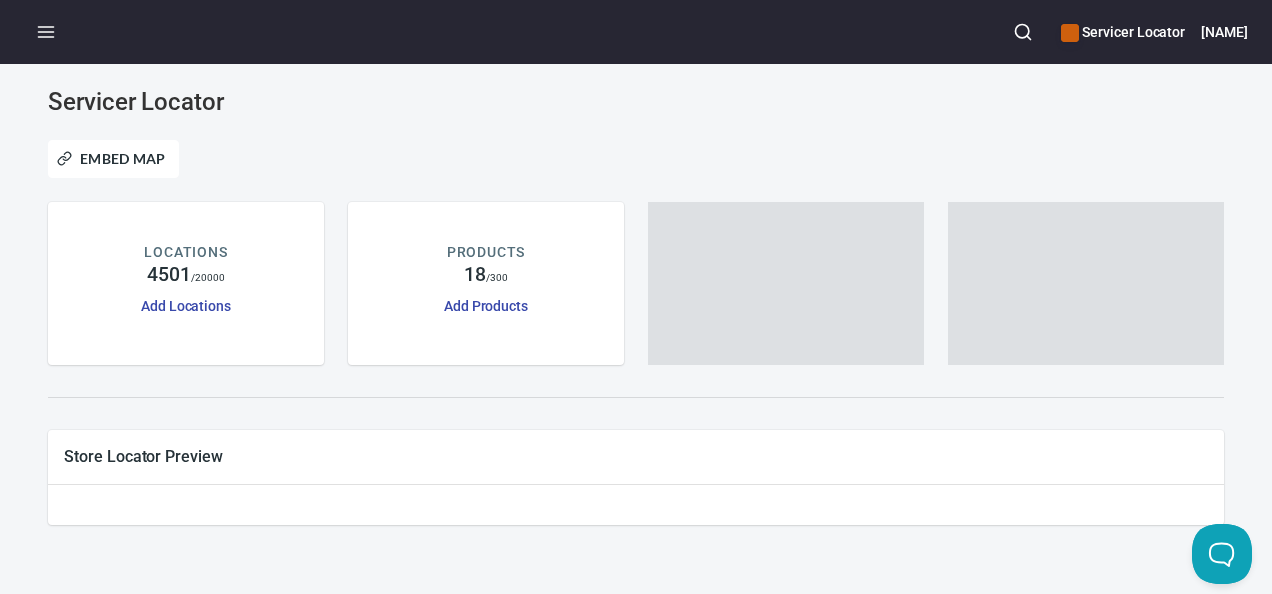 scroll, scrollTop: 0, scrollLeft: 0, axis: both 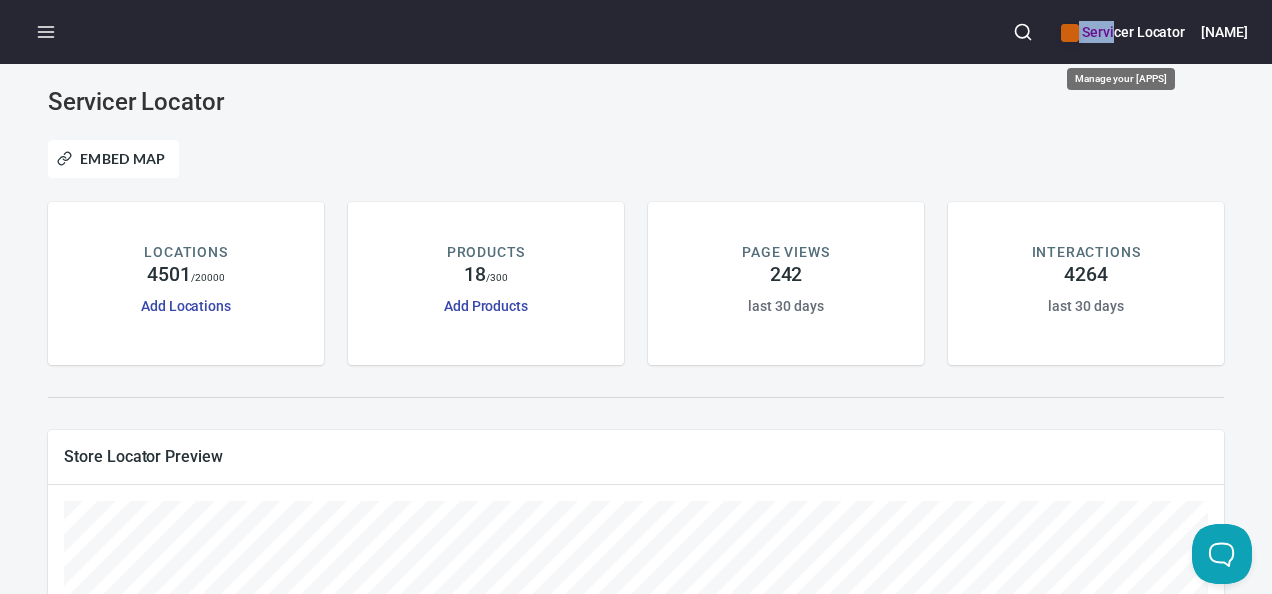 drag, startPoint x: 1110, startPoint y: 26, endPoint x: 1036, endPoint y: 26, distance: 74 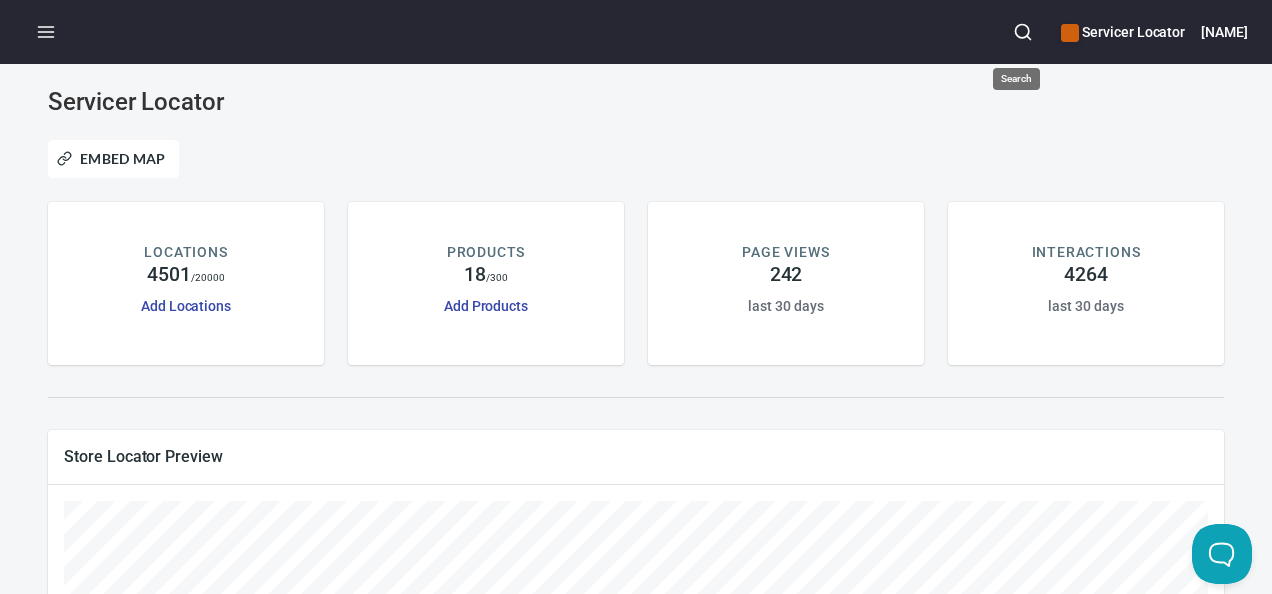 drag, startPoint x: 1036, startPoint y: 26, endPoint x: 842, endPoint y: 92, distance: 204.9195 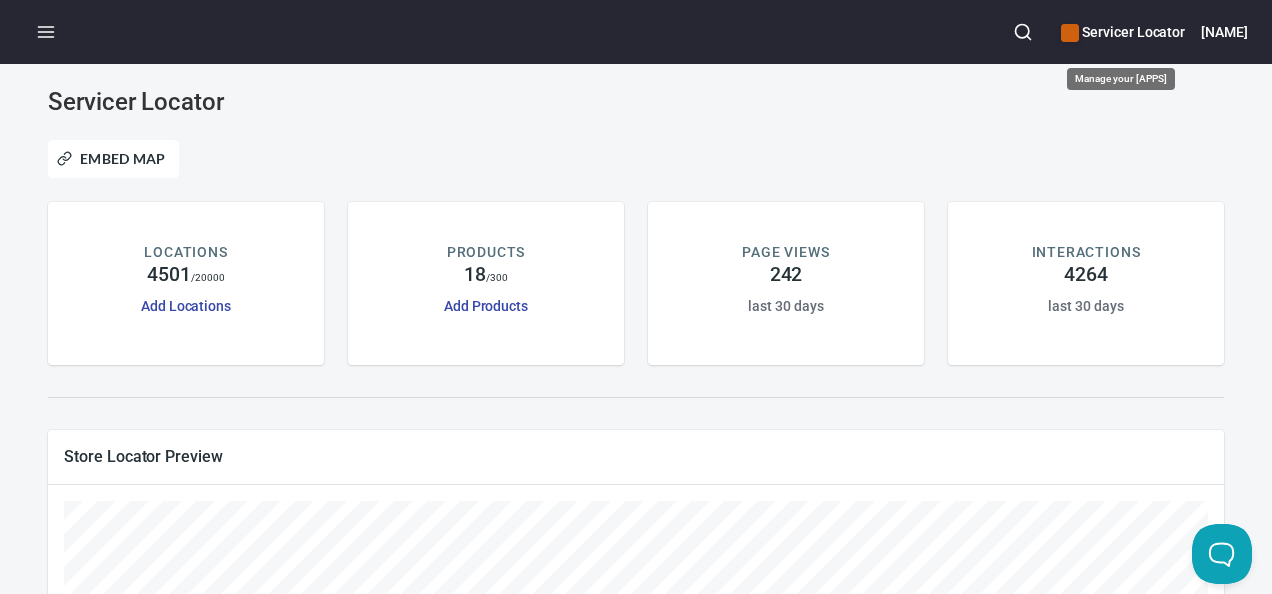 click on "Servicer Locator" at bounding box center (1123, 32) 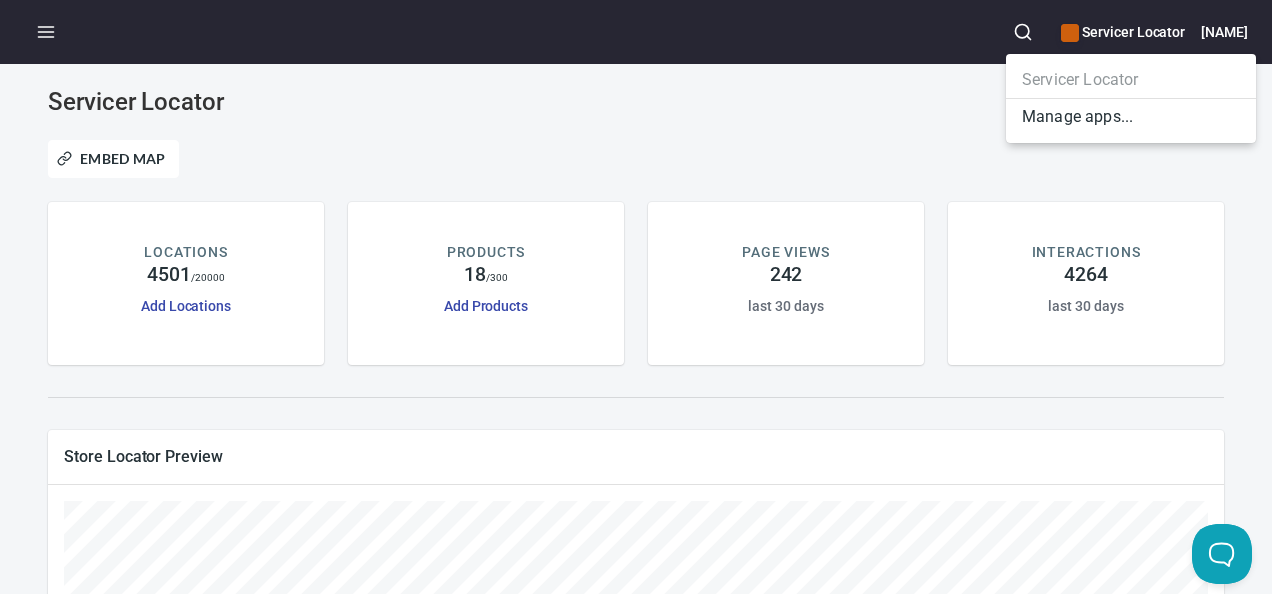 click at bounding box center [636, 297] 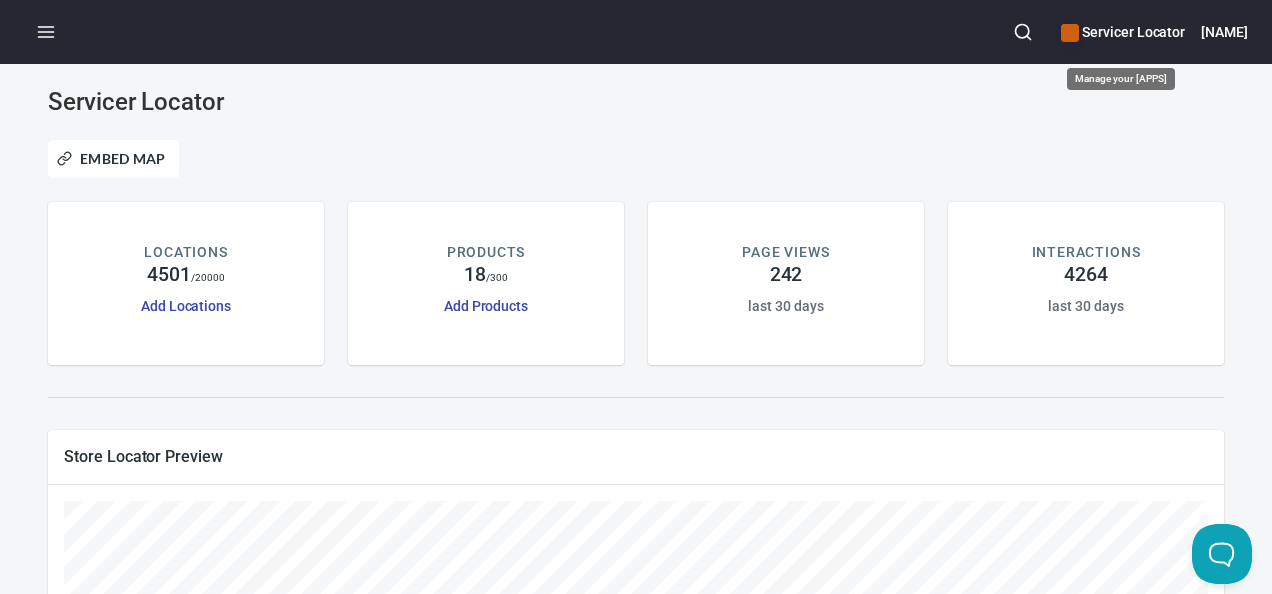 click on "Servicer Locator" at bounding box center [1123, 32] 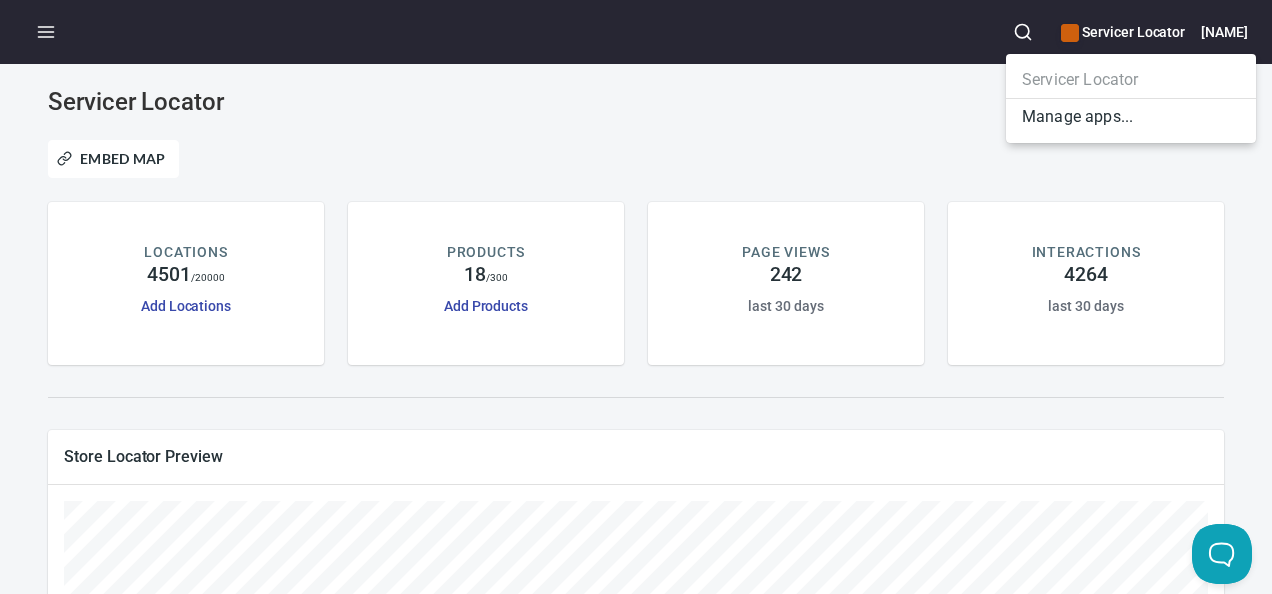 click at bounding box center (636, 297) 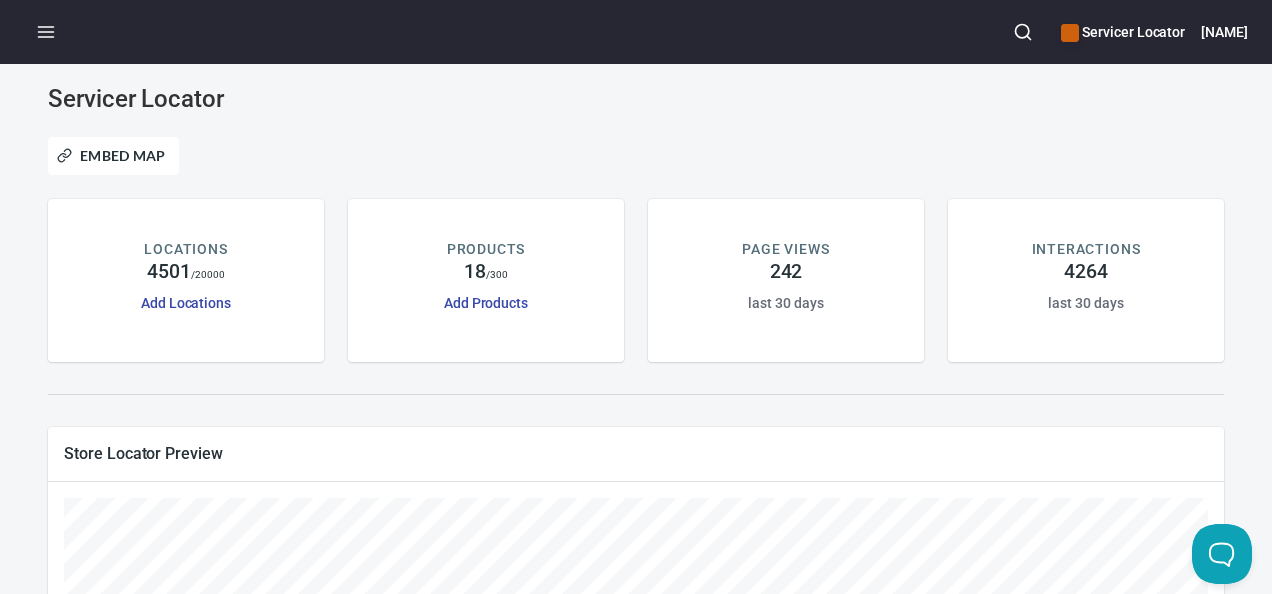 scroll, scrollTop: 0, scrollLeft: 0, axis: both 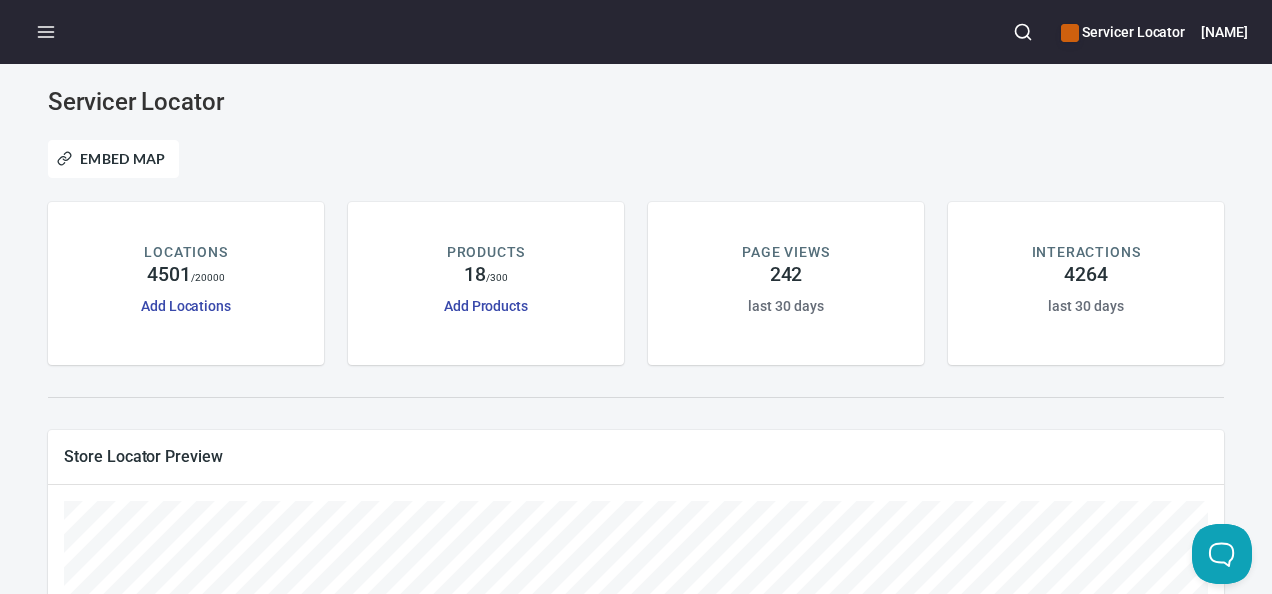 click on "[COMPANY] [NAME]" at bounding box center [636, 32] 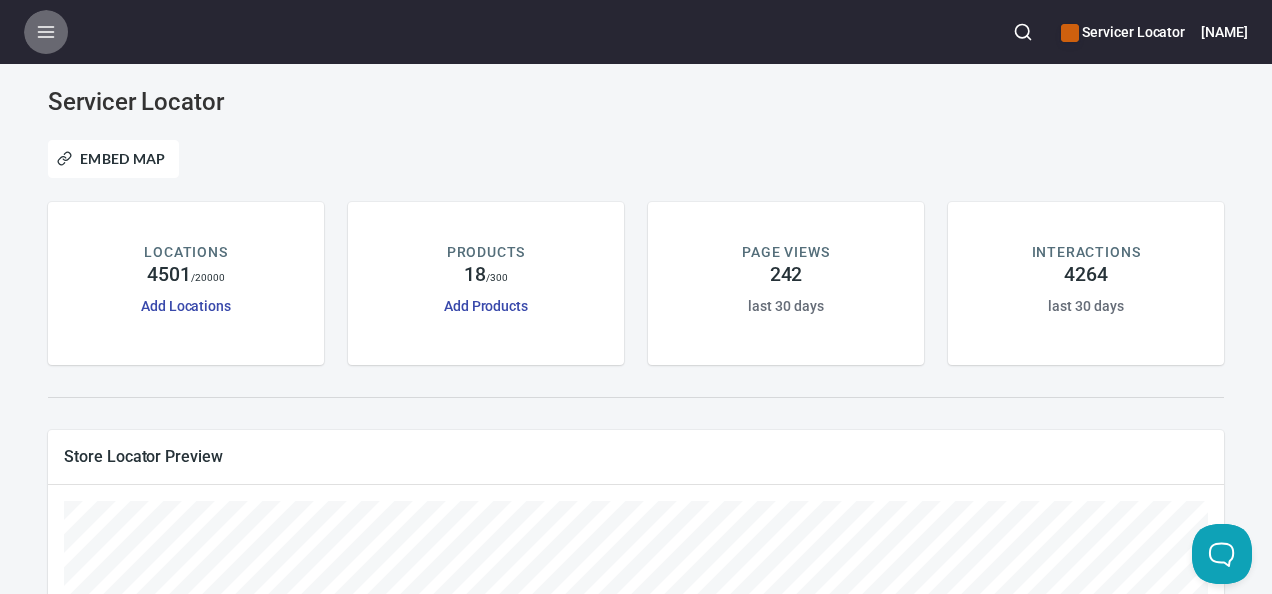 click at bounding box center (46, 32) 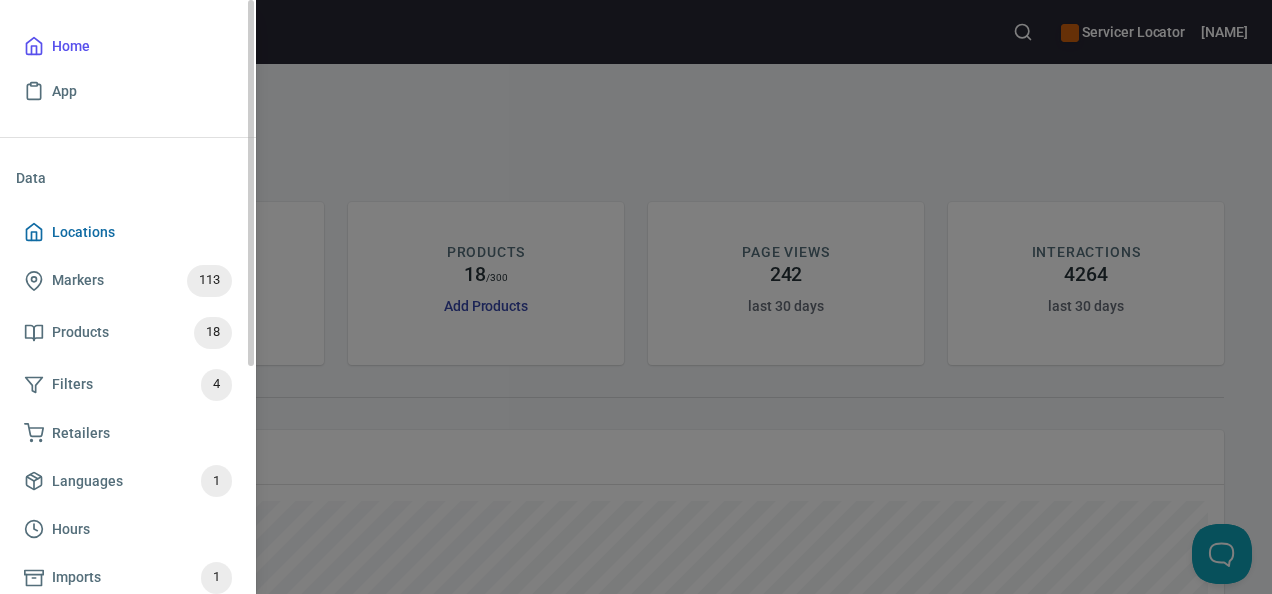 click on "Locations" at bounding box center (83, 232) 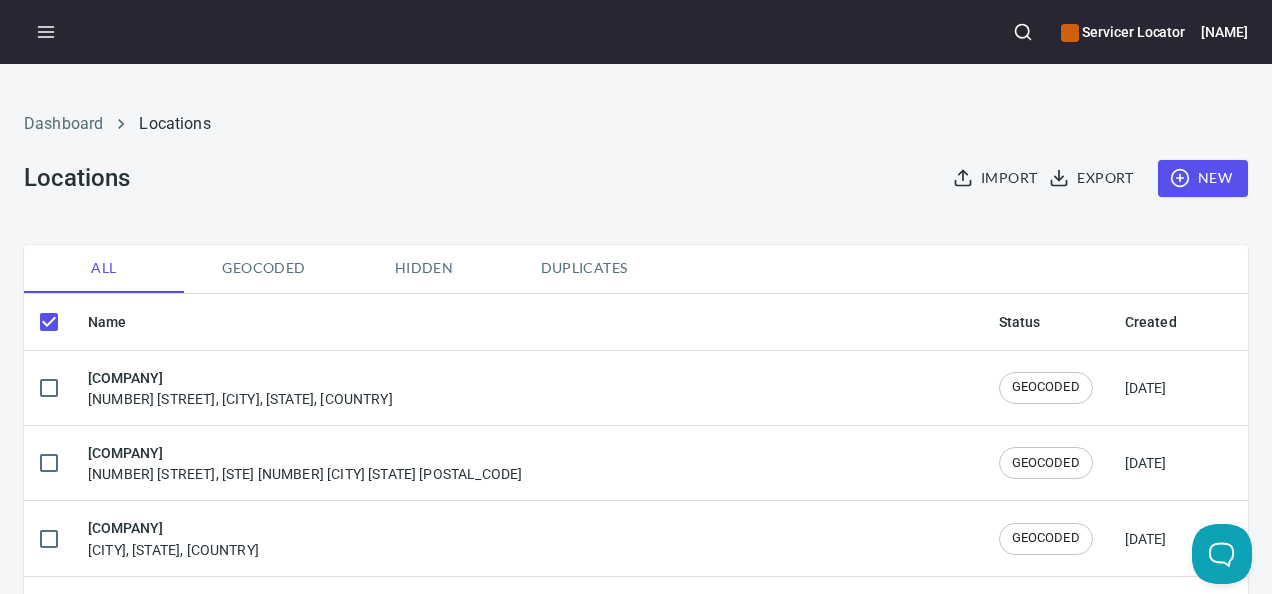 checkbox on "false" 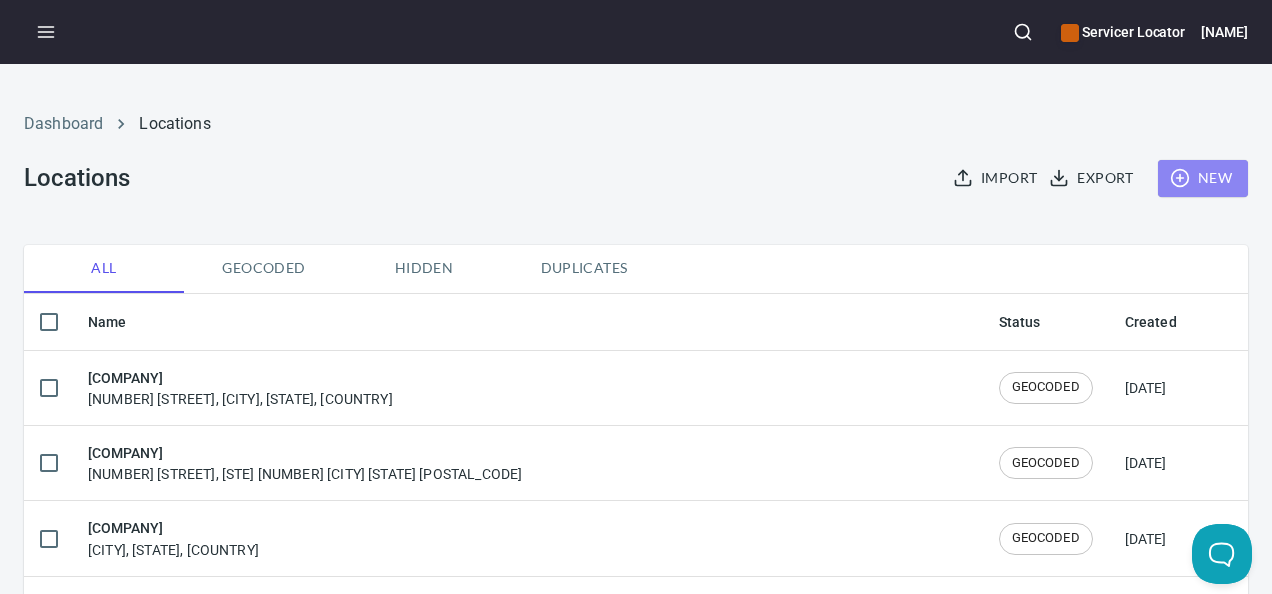 click on "New" at bounding box center (1203, 178) 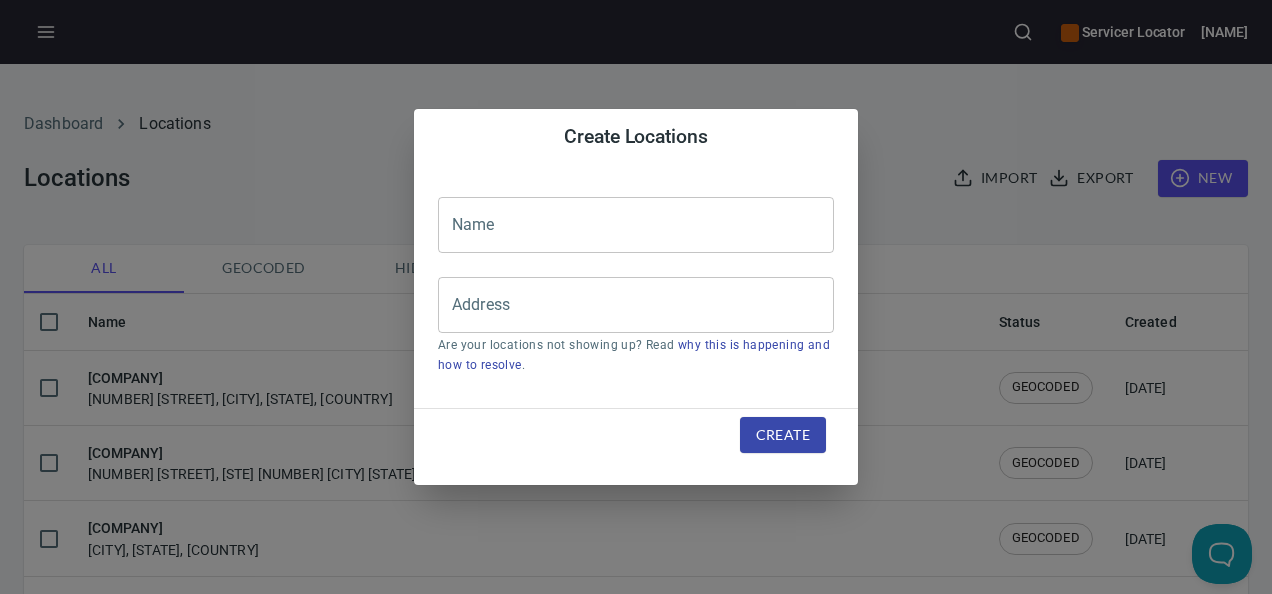 click at bounding box center (636, 225) 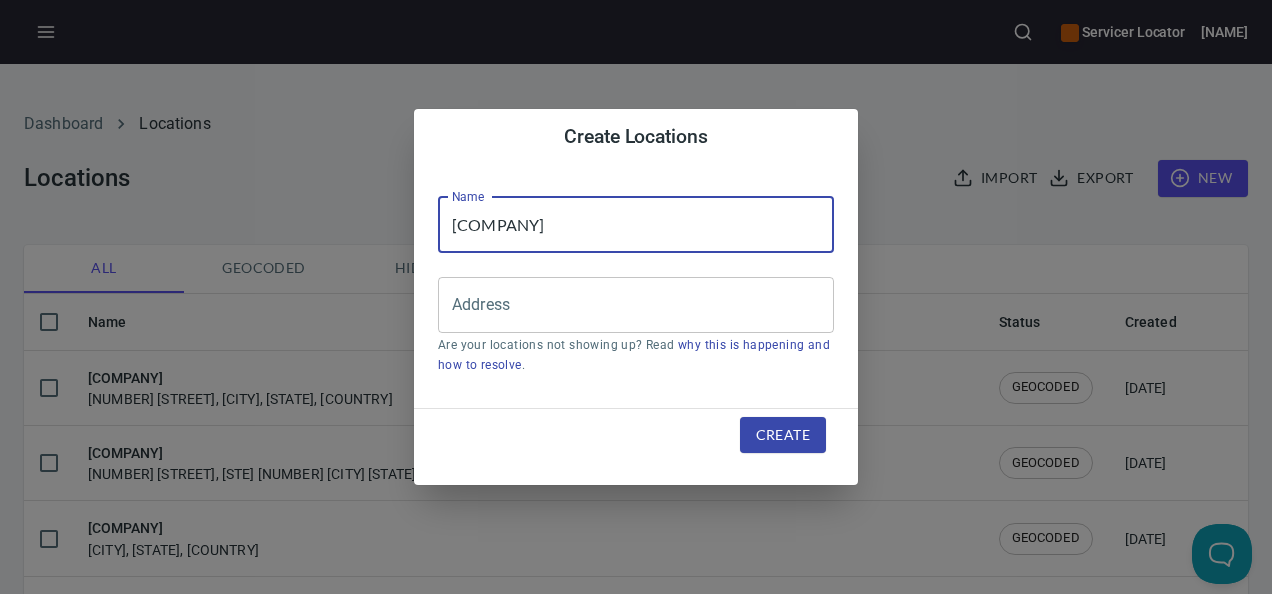 type on "[COMPANY]" 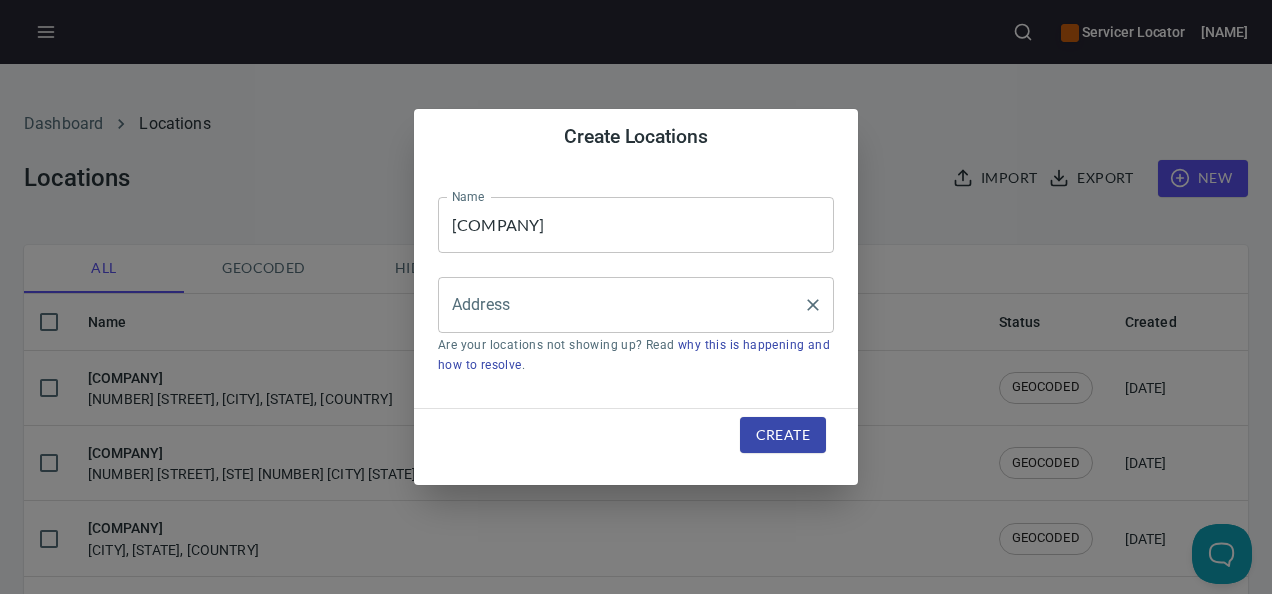 click on "Address" at bounding box center (621, 305) 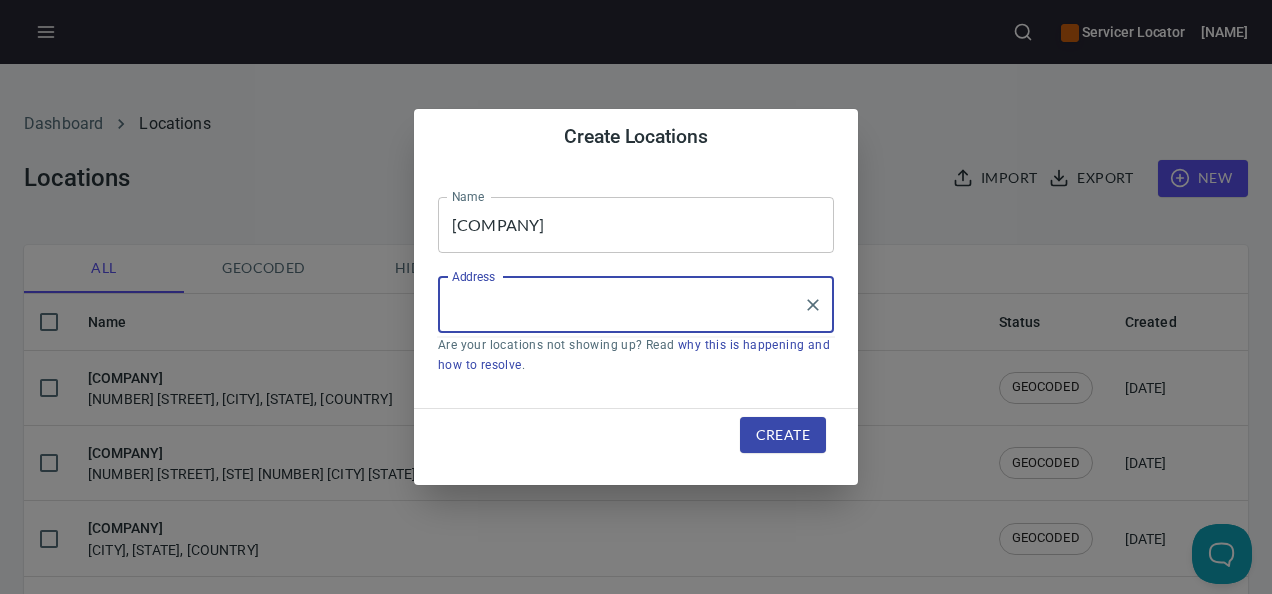 click on "Address" at bounding box center [621, 305] 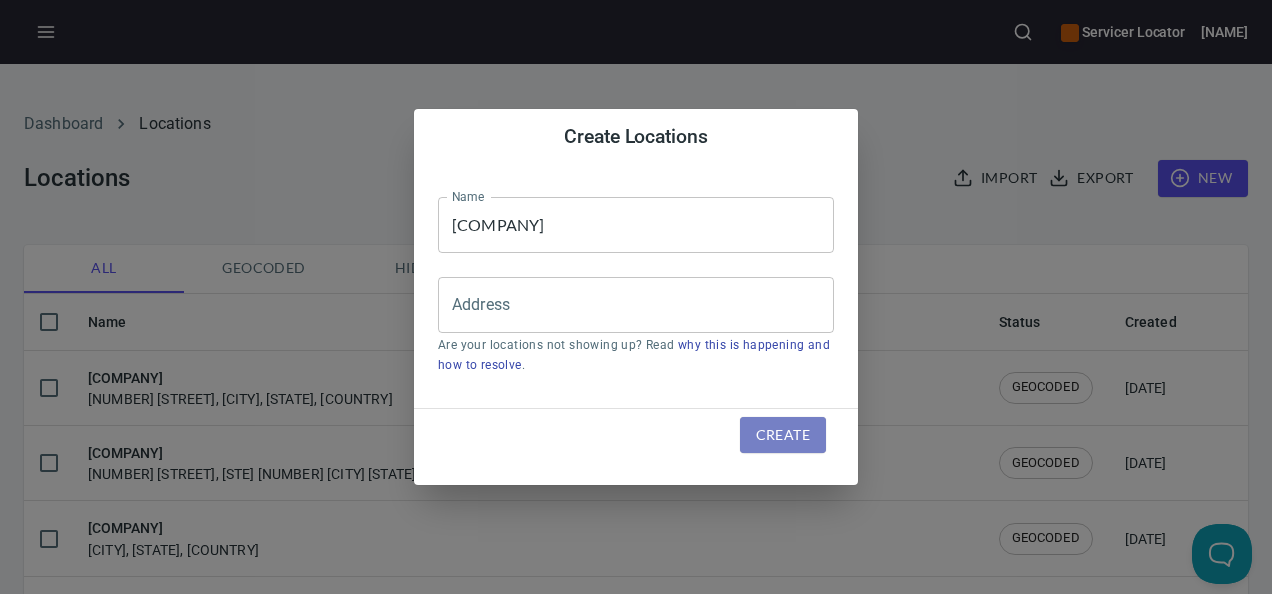 click on "Create" at bounding box center (783, 435) 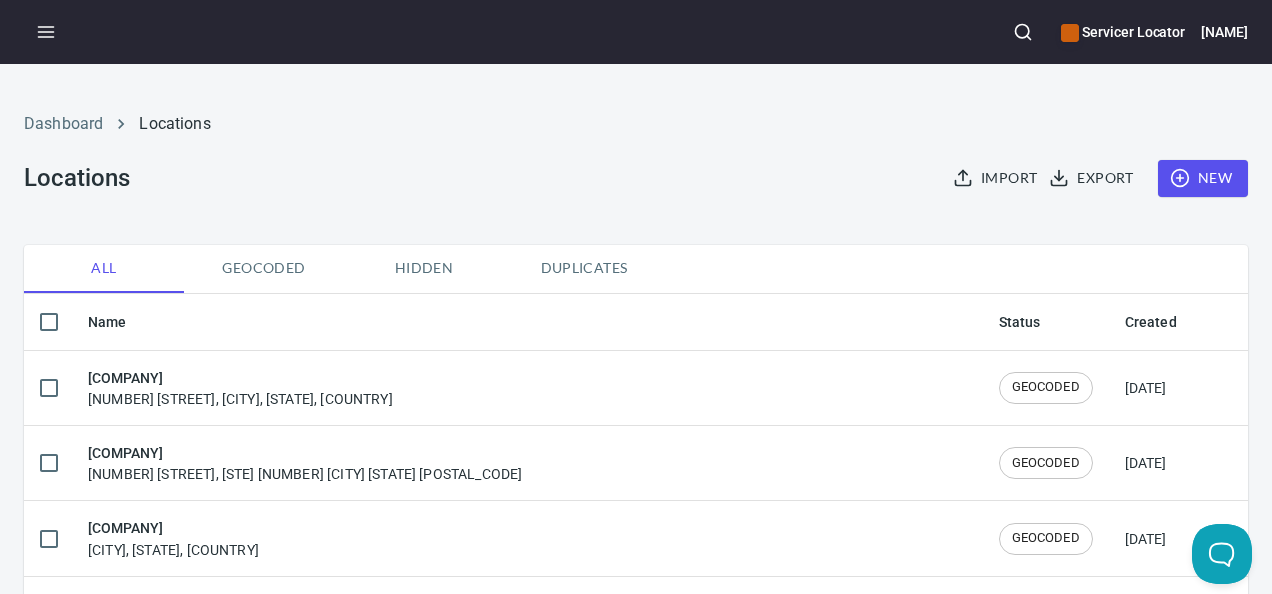 click on "New" at bounding box center [1203, 178] 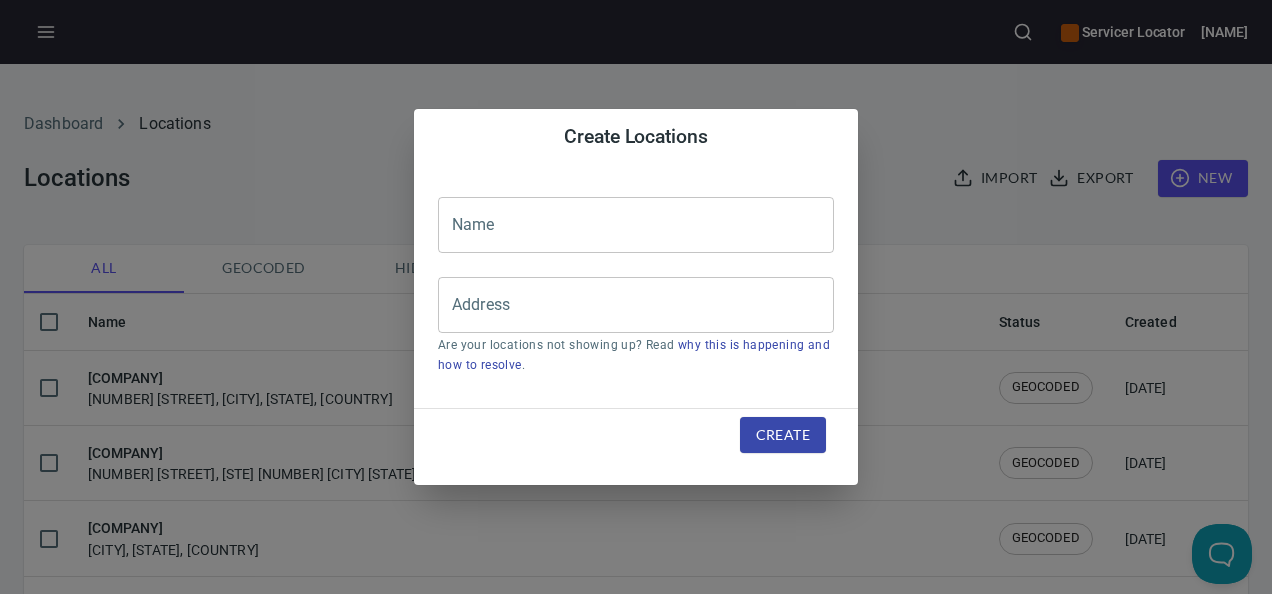click at bounding box center (636, 225) 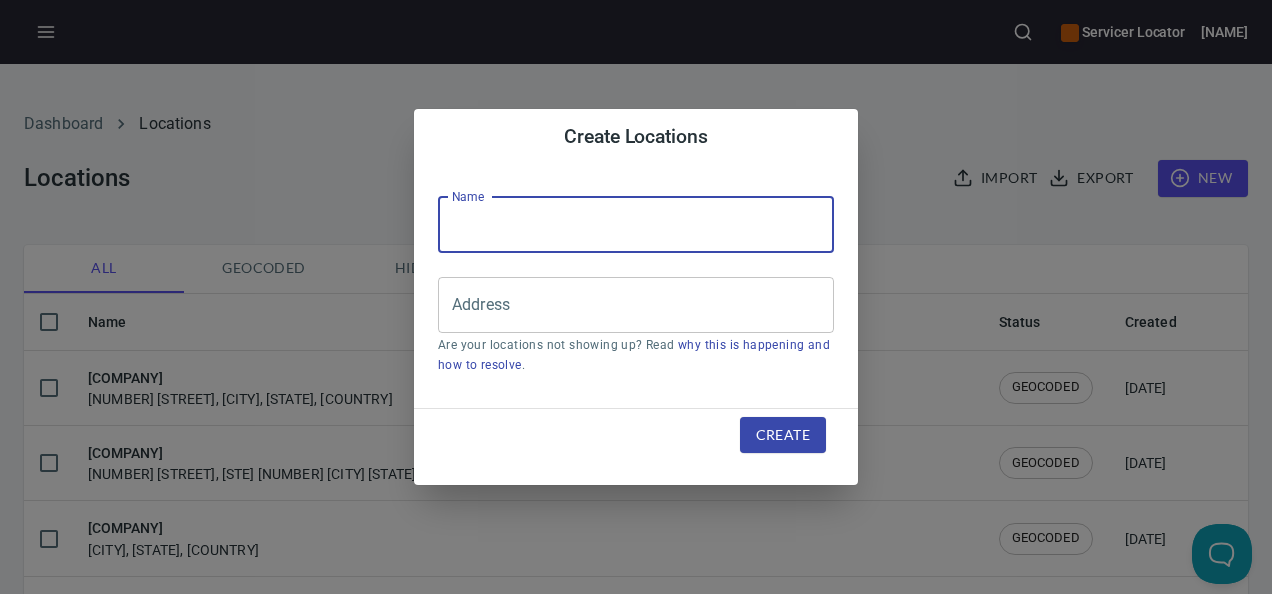 click at bounding box center (636, 225) 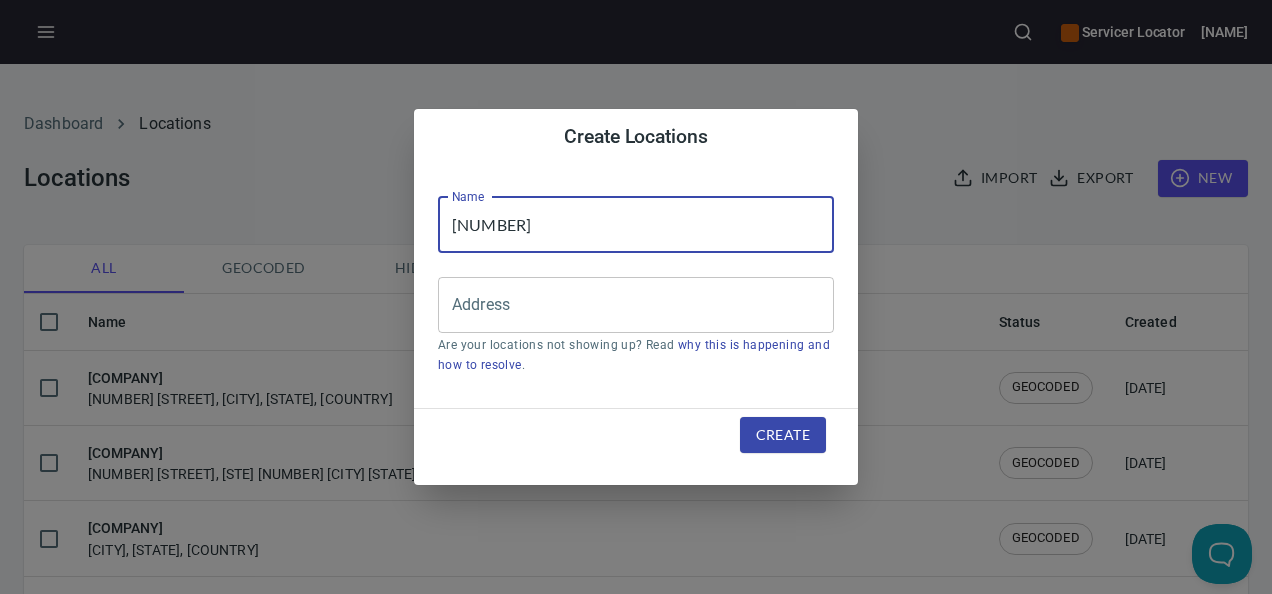 drag, startPoint x: 636, startPoint y: 215, endPoint x: 385, endPoint y: 218, distance: 251.01793 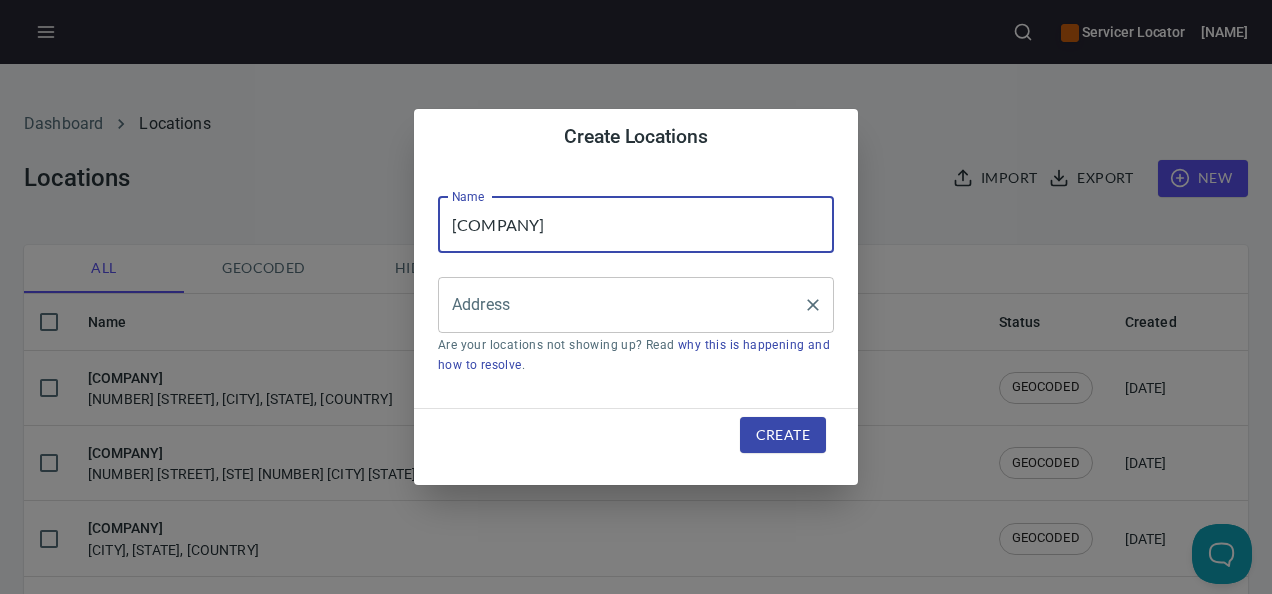 type on "[COMPANY]" 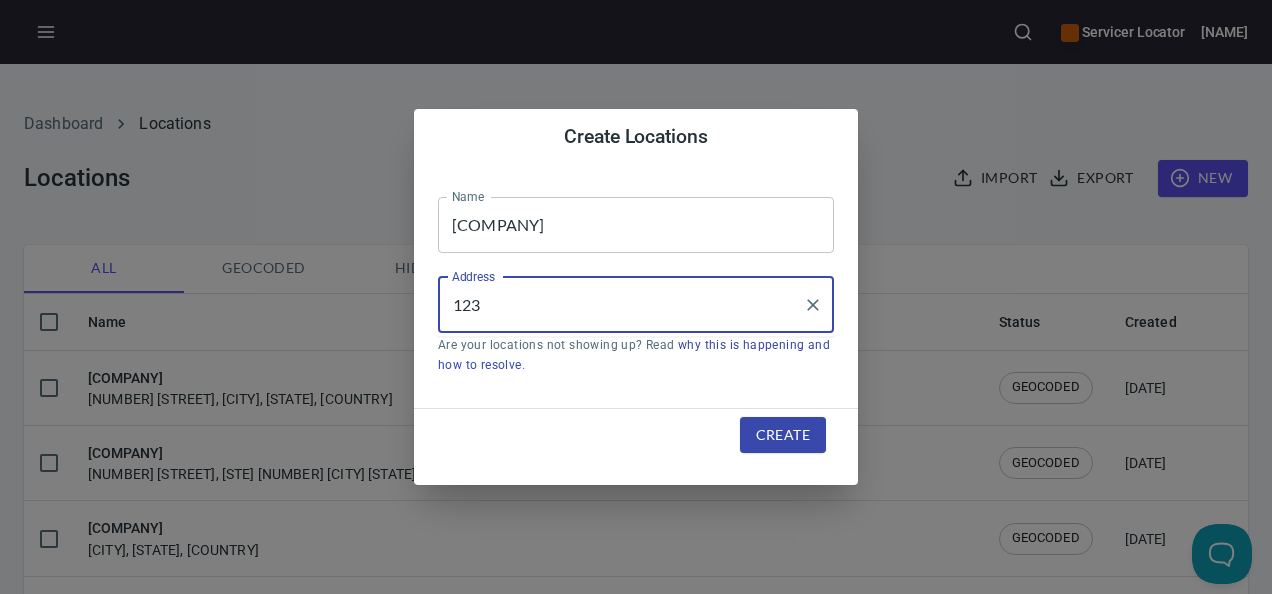 type on "1234" 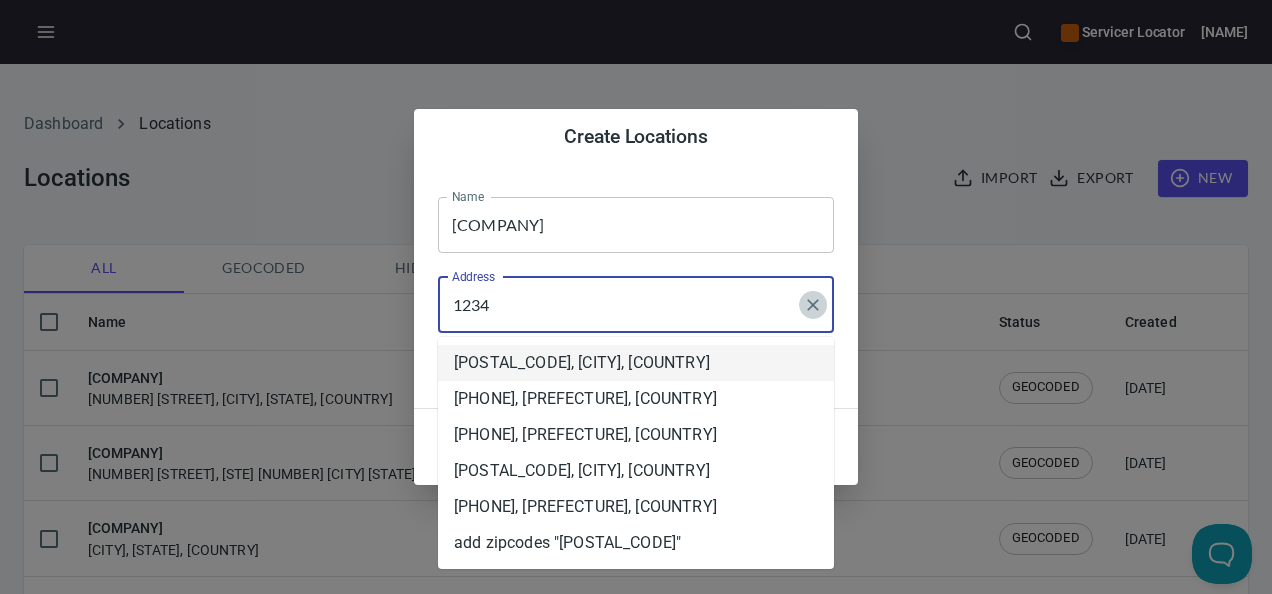 click 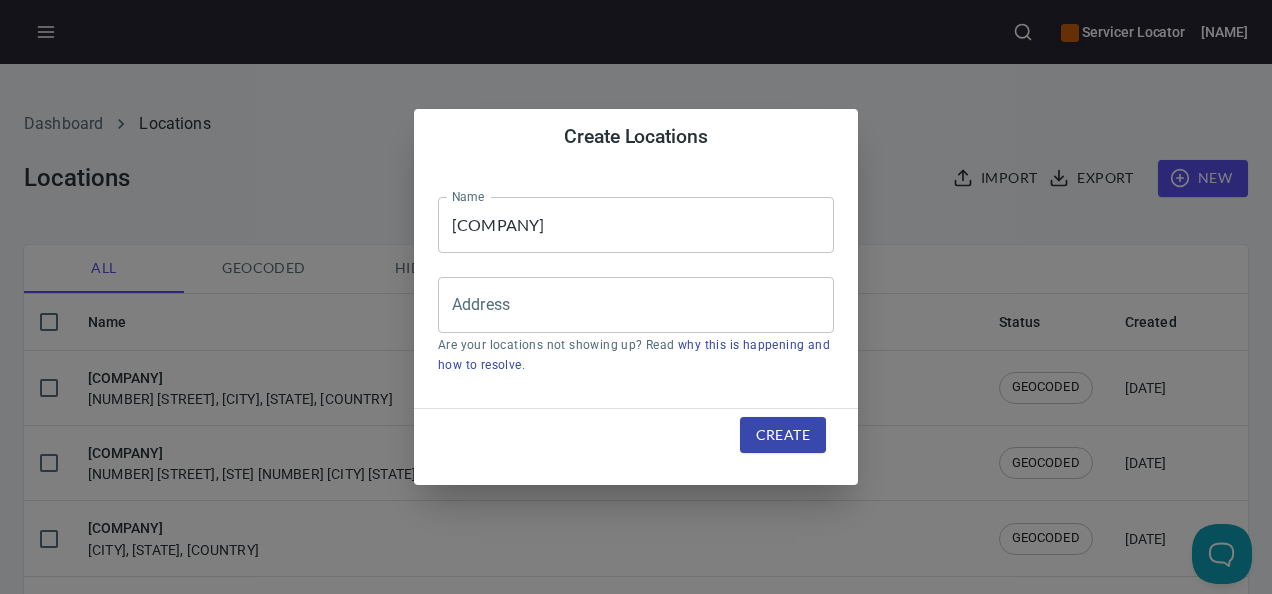 click on "Create Locations" at bounding box center (636, 137) 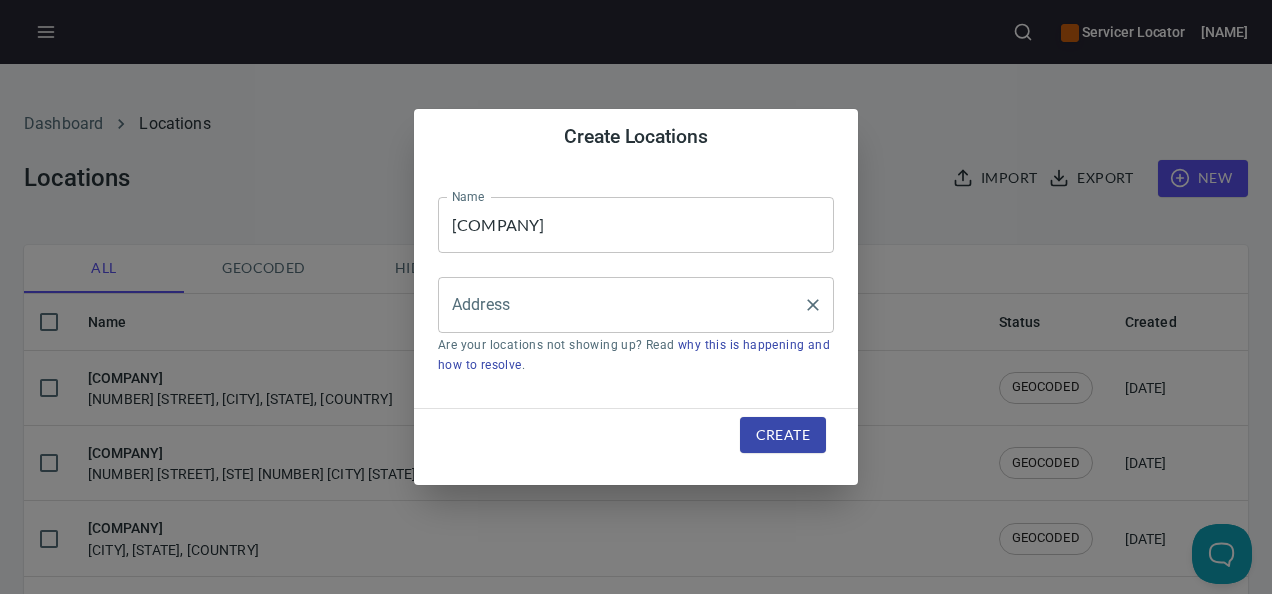 click on "Address" at bounding box center (636, 305) 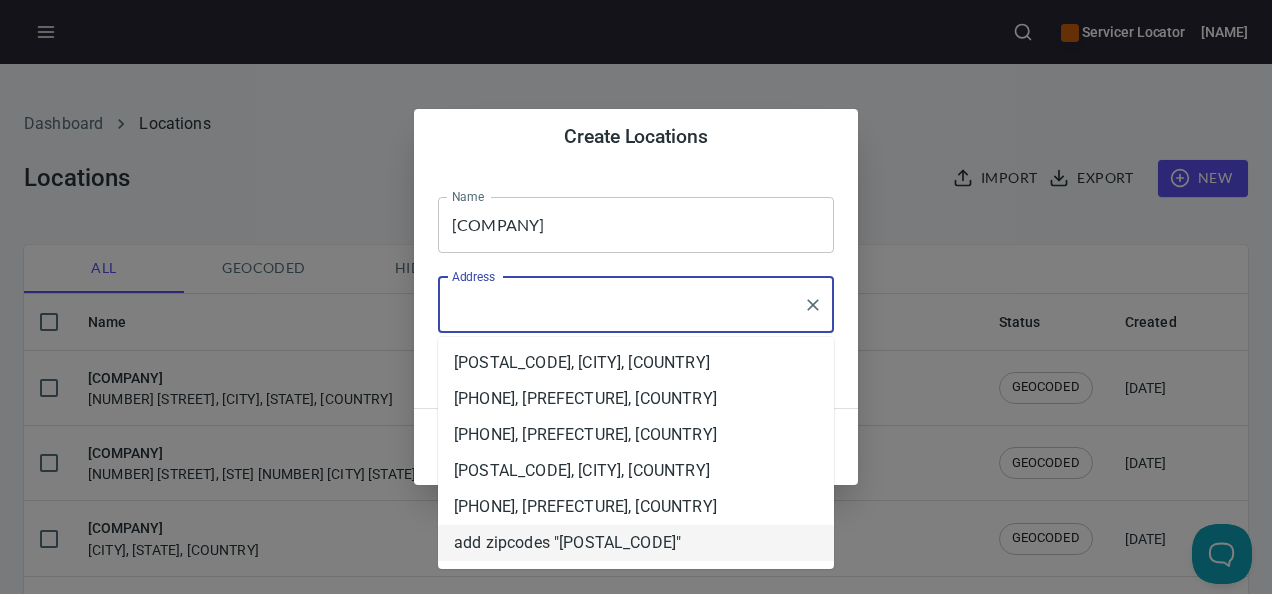 click on "add zipcodes "[POSTAL_CODE]"" at bounding box center (636, 543) 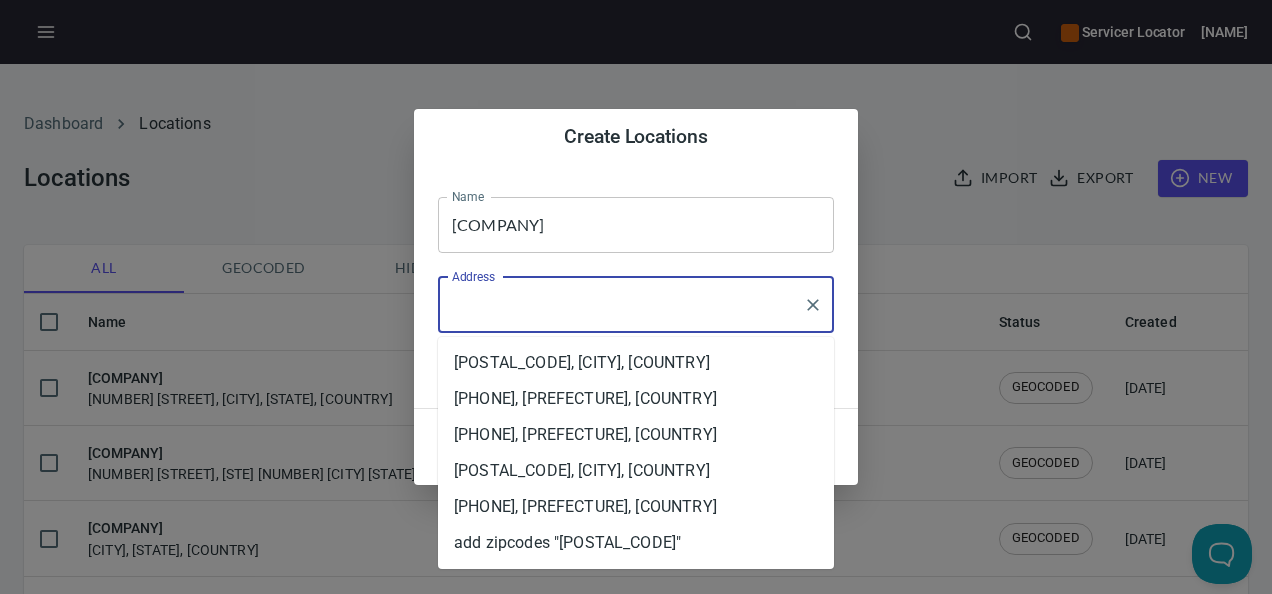 click on "Address" at bounding box center (621, 305) 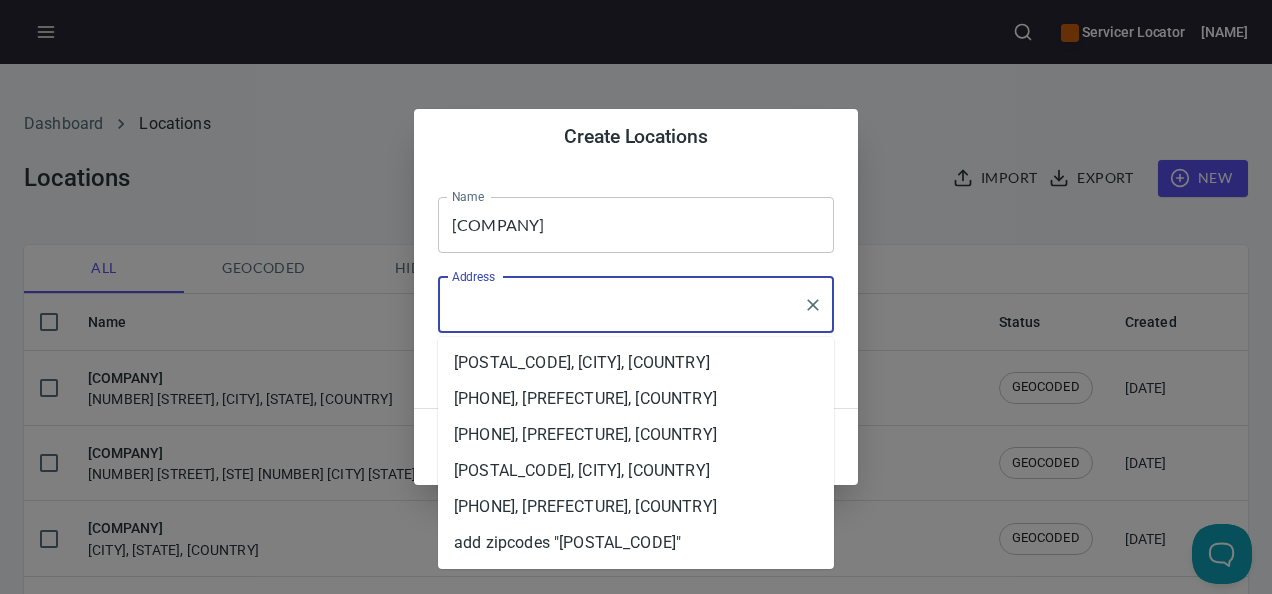 click on "Address" at bounding box center [621, 305] 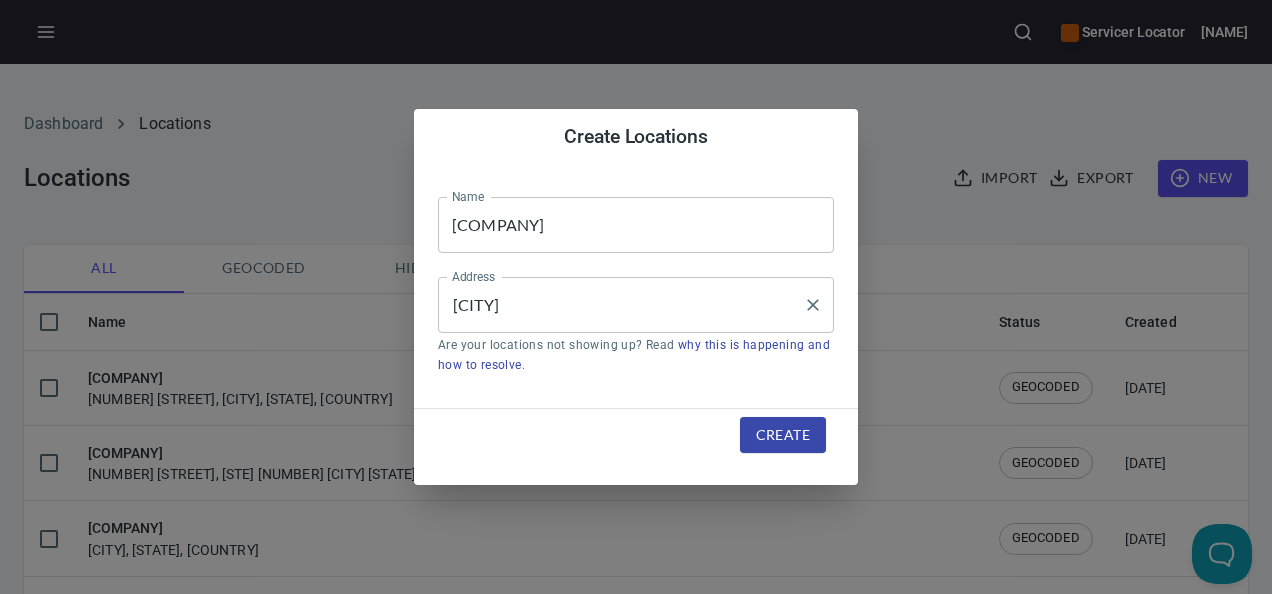 click on "[CITY]" at bounding box center (621, 305) 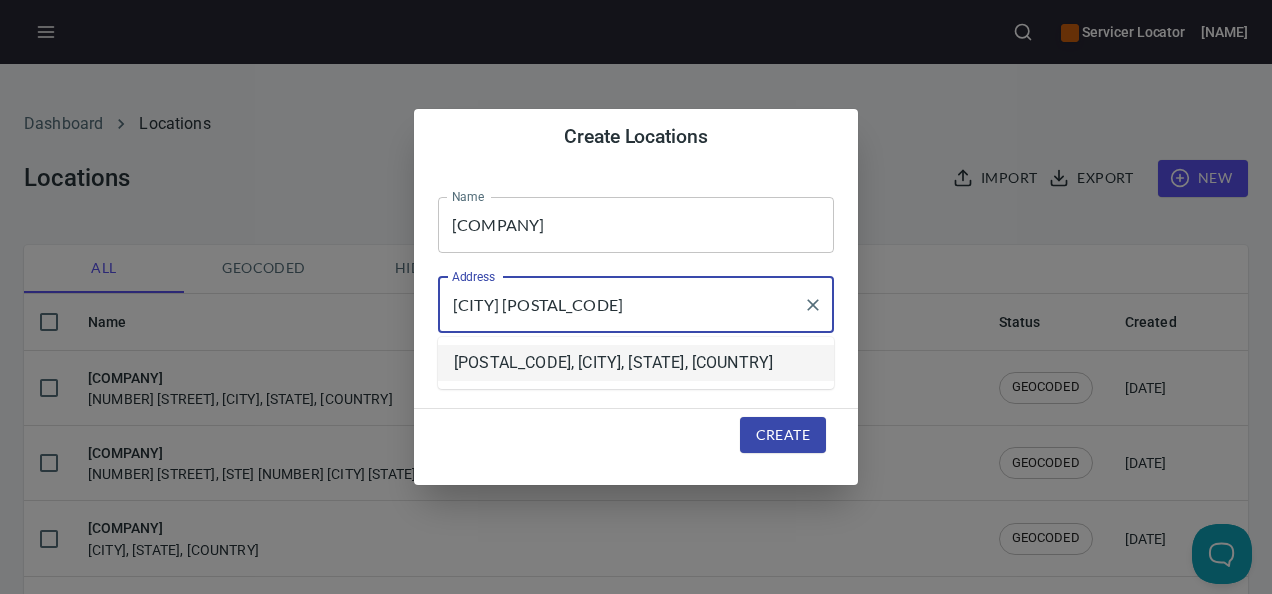 click on "[POSTAL_CODE], [CITY], [STATE], [COUNTRY]" at bounding box center [636, 363] 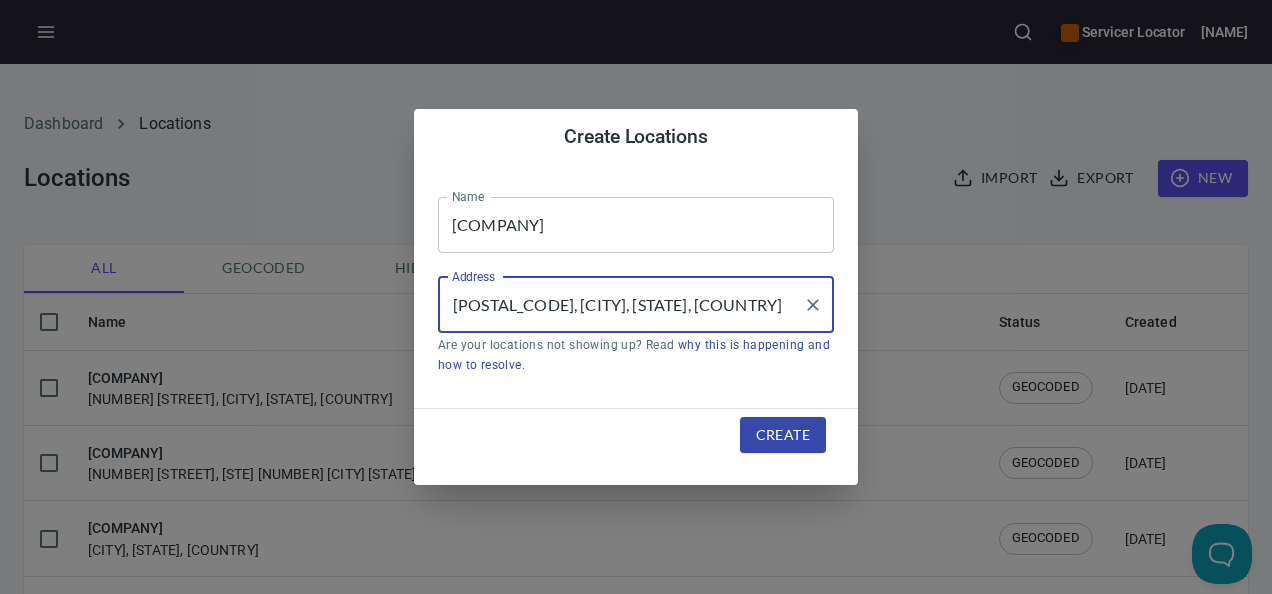 type on "[POSTAL_CODE], [CITY], [STATE], [COUNTRY]" 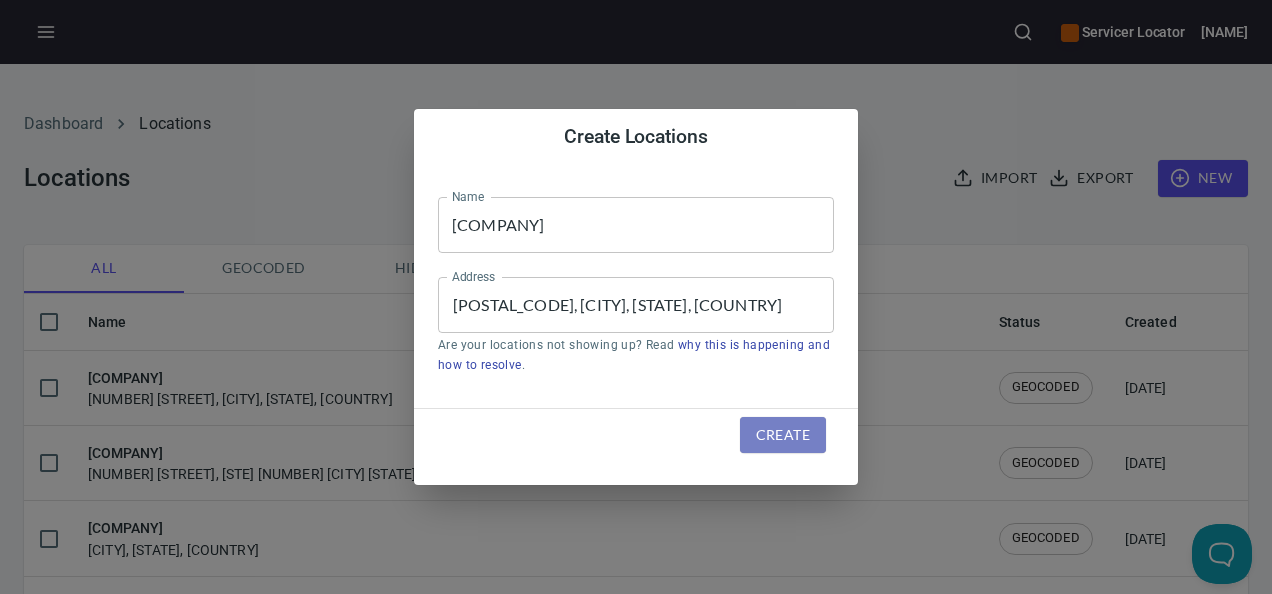 click on "Create" at bounding box center [783, 435] 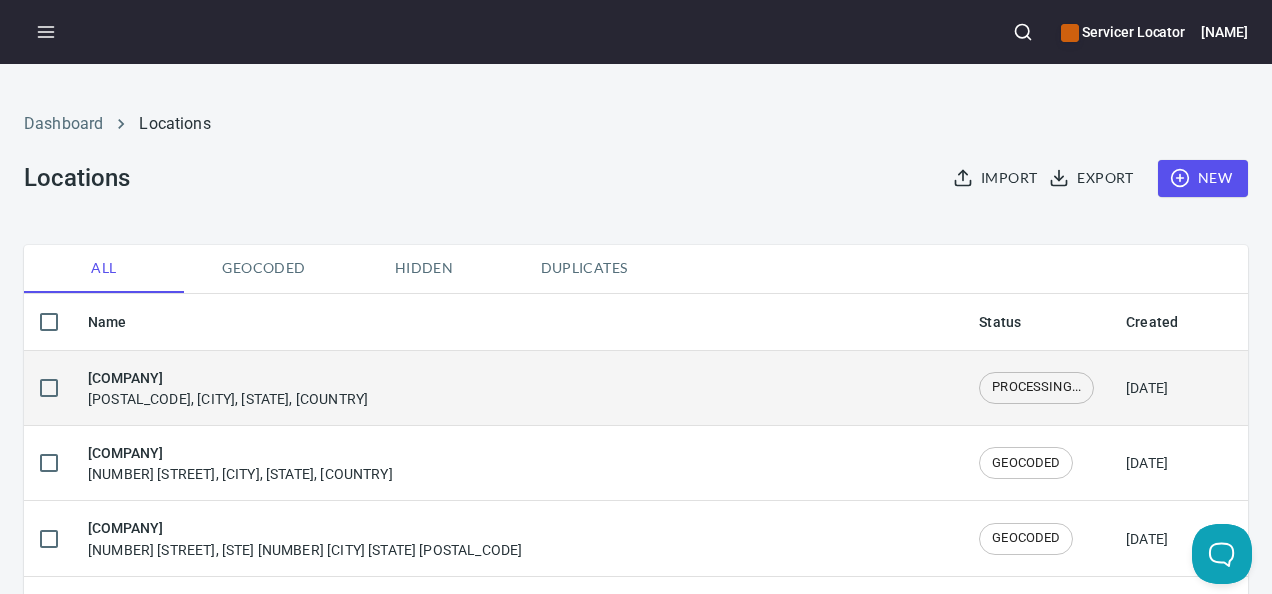 click on "[COMPANY] [NUMBER], [CITY], [STATE], [COUNTRY]" at bounding box center [517, 388] 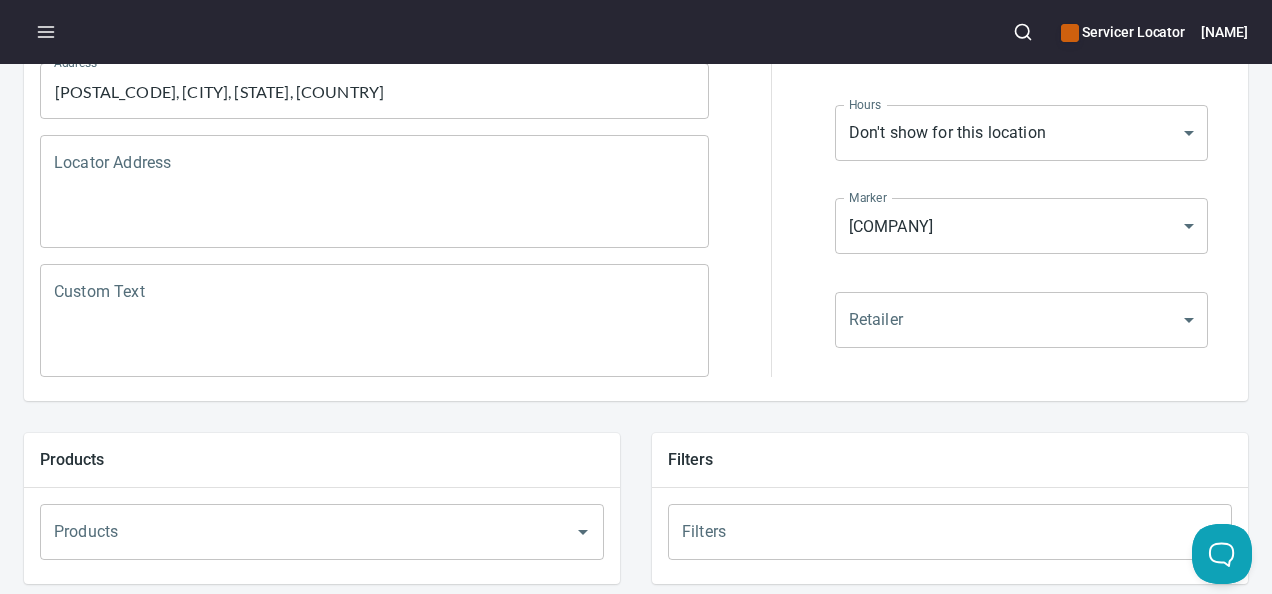 scroll, scrollTop: 400, scrollLeft: 0, axis: vertical 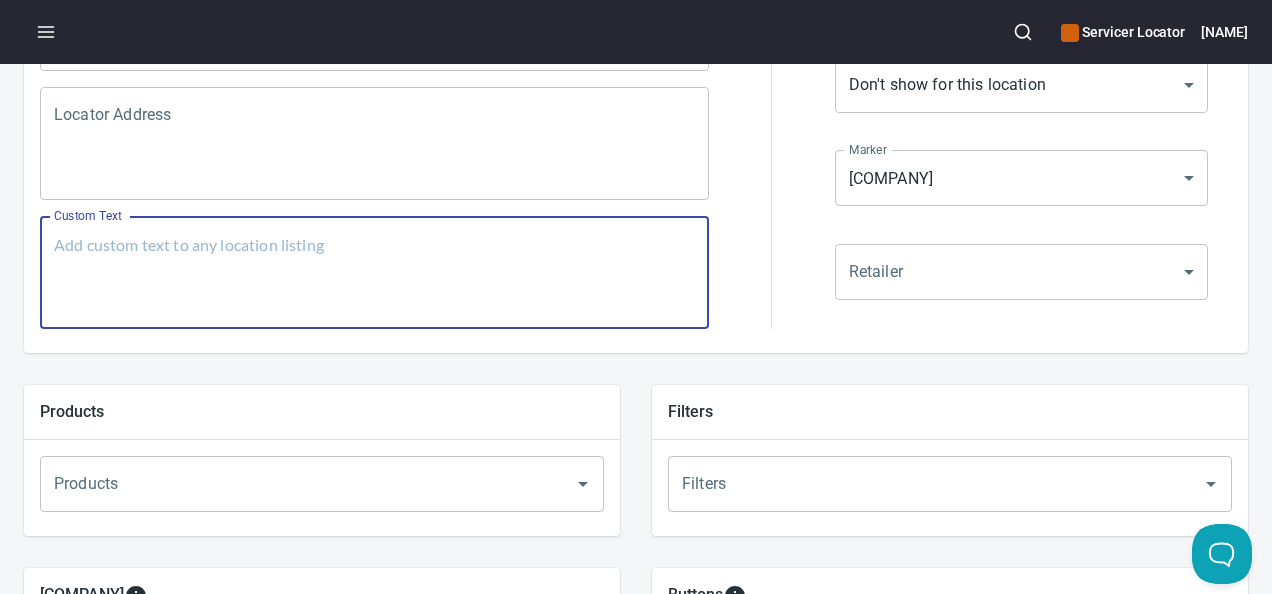 click on "Custom Text" at bounding box center [374, 273] 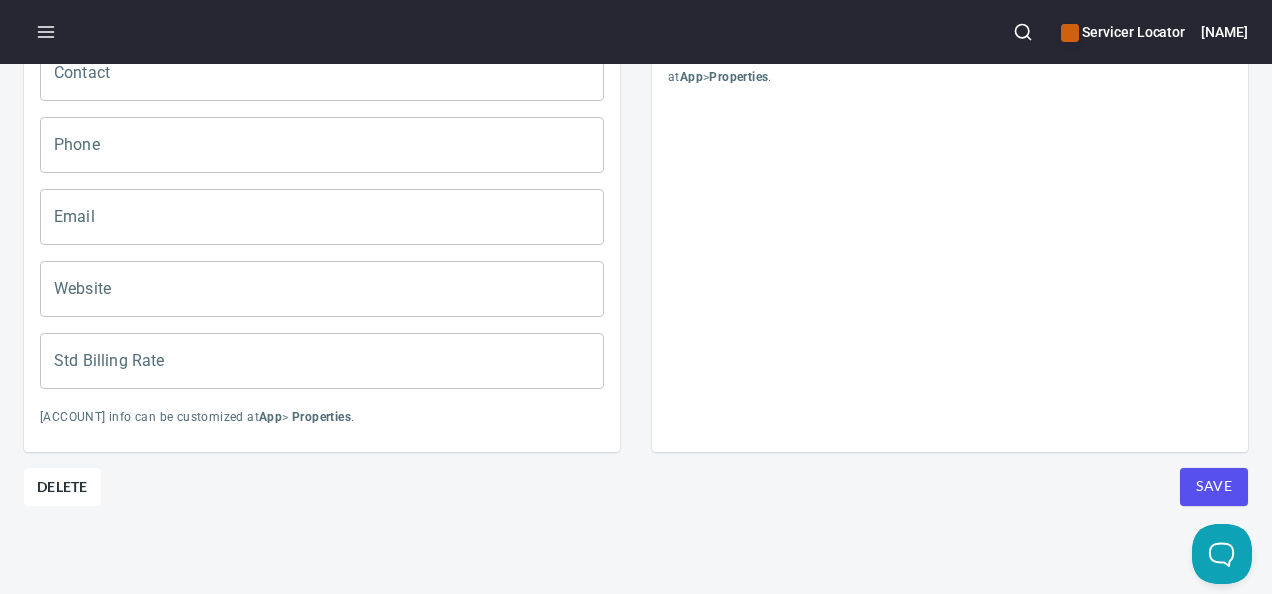 scroll, scrollTop: 1010, scrollLeft: 0, axis: vertical 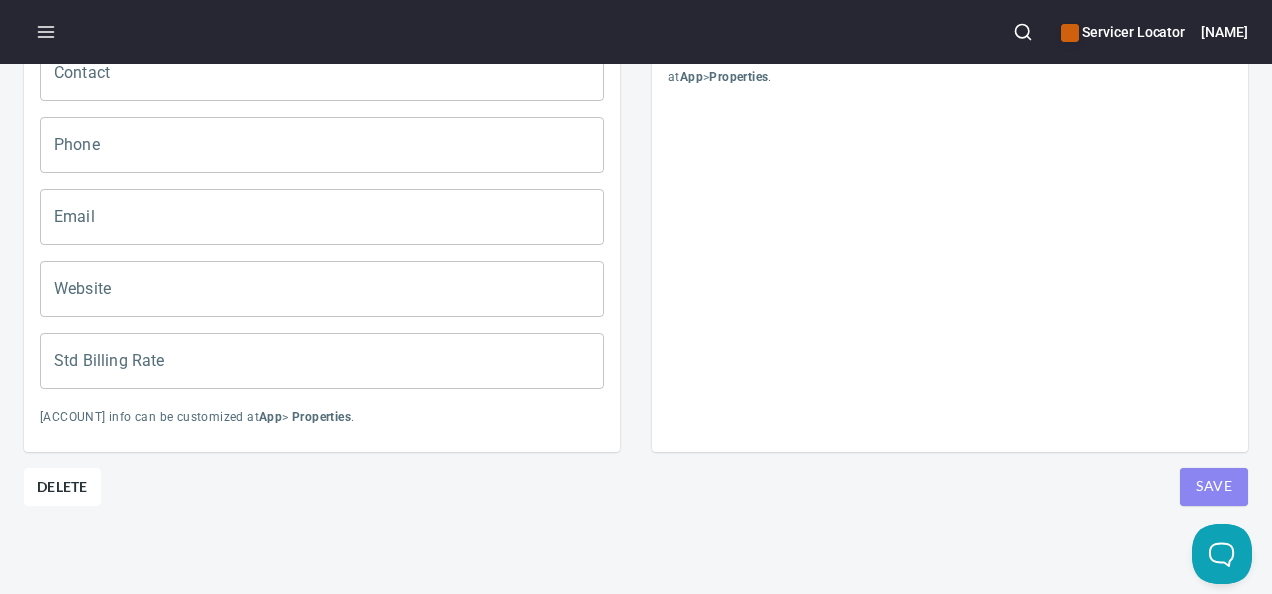 click on "Save" at bounding box center [1214, 486] 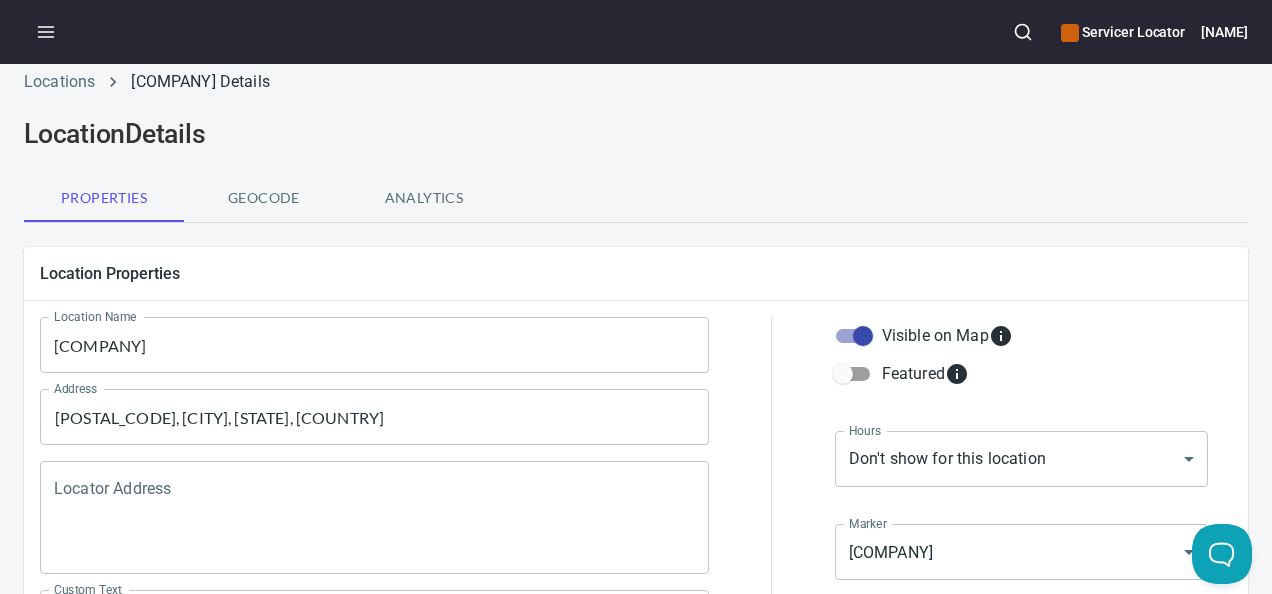 scroll, scrollTop: 0, scrollLeft: 0, axis: both 